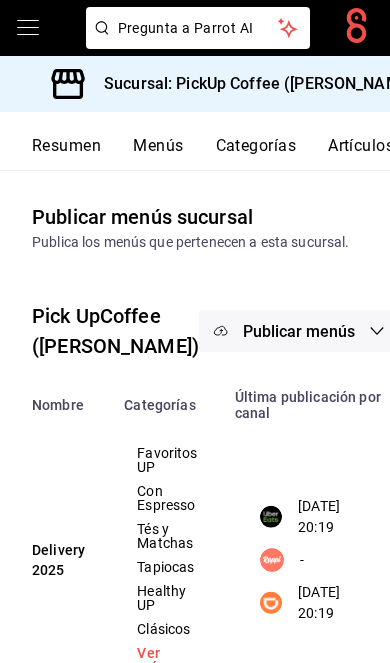 scroll, scrollTop: 0, scrollLeft: 0, axis: both 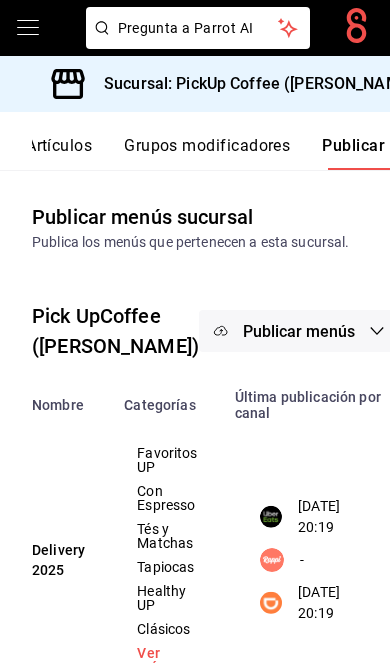 click on "Sucursal: PickUp Coffee ([PERSON_NAME])" at bounding box center (253, 84) 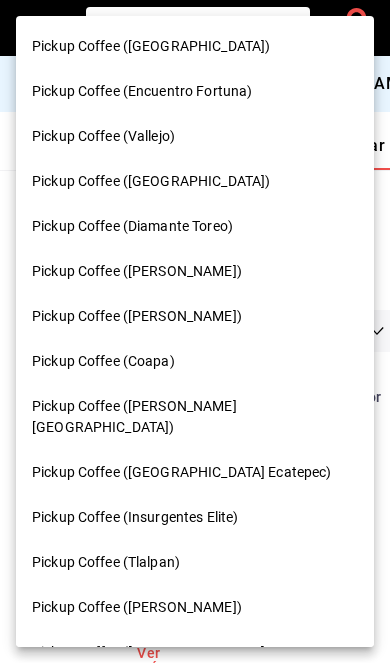 click on "Pickup Coffee ([GEOGRAPHIC_DATA])" at bounding box center [195, 46] 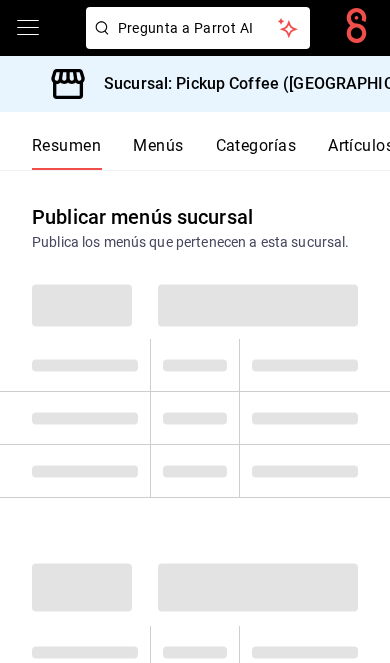 click on "Artículos" at bounding box center (361, 153) 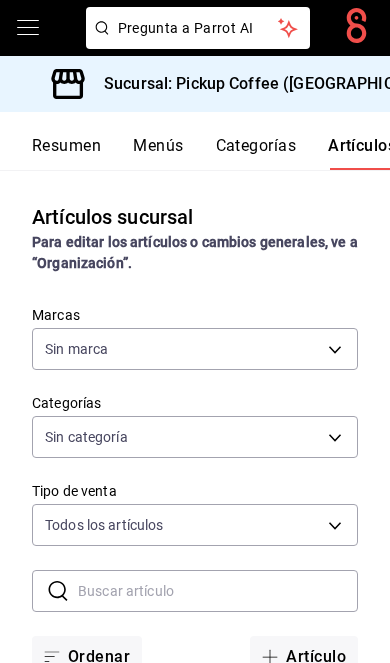 scroll, scrollTop: 0, scrollLeft: 298, axis: horizontal 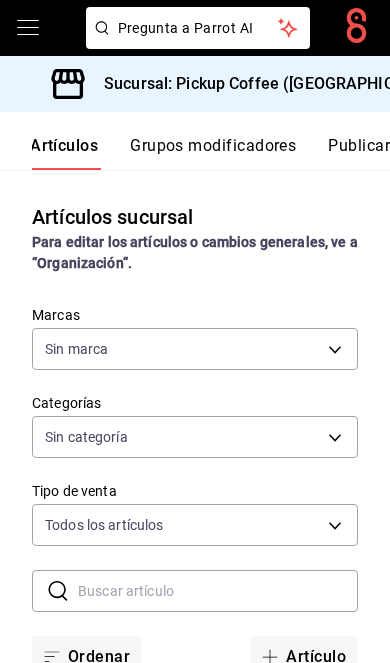 type on "f95c3ca3-ad6a-46df-9f14-b82bb80b268f" 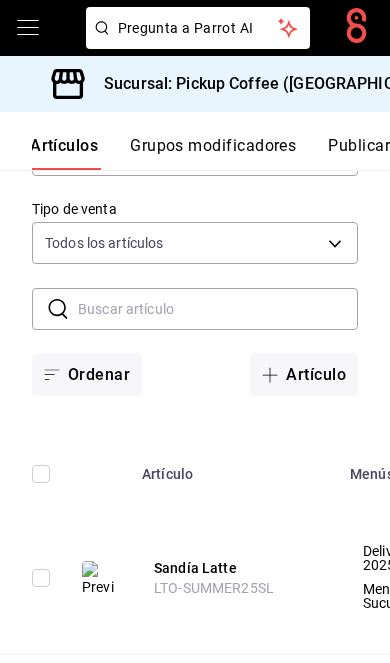 scroll, scrollTop: 581, scrollLeft: 0, axis: vertical 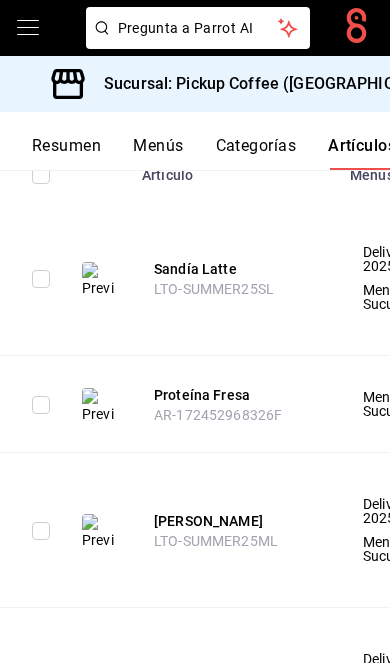 click on "Resumen" at bounding box center [66, 153] 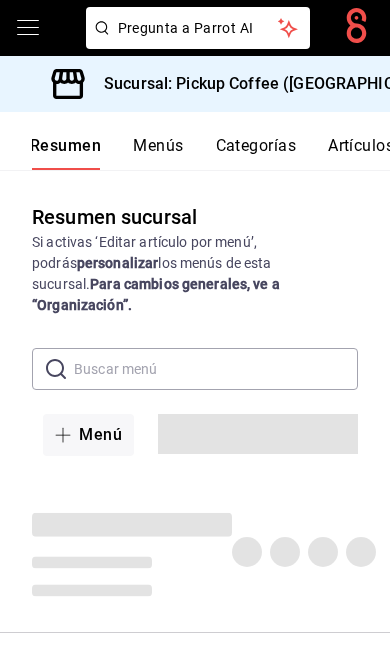 scroll, scrollTop: 0, scrollLeft: 0, axis: both 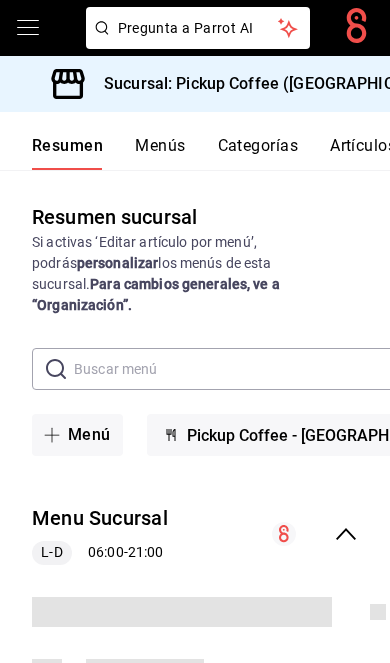 click on "Sucursal: Pickup Coffee ([GEOGRAPHIC_DATA])" at bounding box center (270, 84) 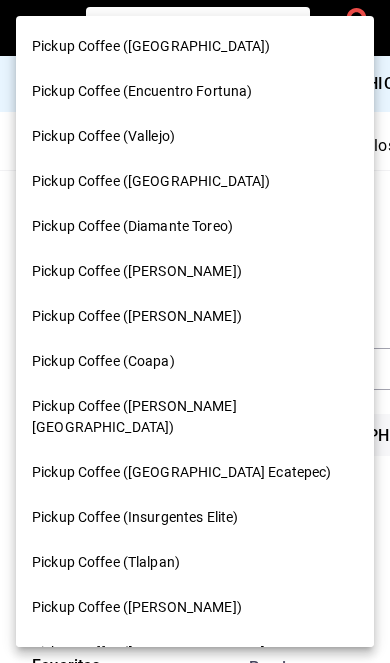 click on "Pickup Coffee (Vallejo)" at bounding box center (195, 136) 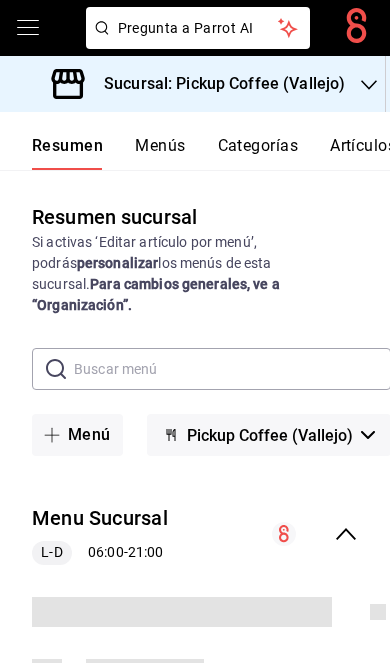 click 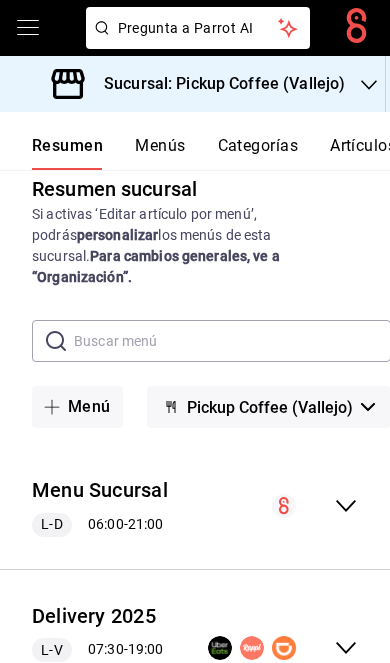 click 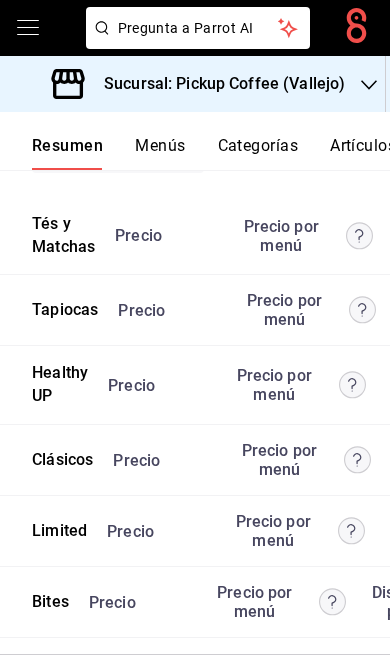 scroll, scrollTop: 5487, scrollLeft: 0, axis: vertical 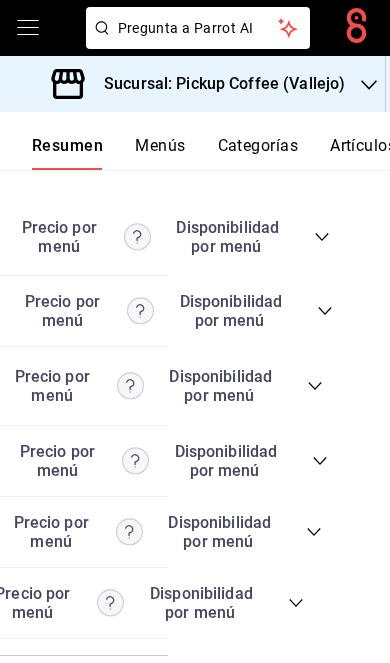 click on "Resumen sucursal Si activas ‘Editar artículo por menú’, podrás  personalizar  los menús de esta sucursal.  Para cambios generales, ve a “Organización”. ​ ​ Menú Pickup Coffee ([PERSON_NAME]) Menu Sucursal L-D 06:00  -  21:00 Agregar categoría Favoritos UP Precio Precio por menú   Disponibilidad por menú Mazapán Espresso Elige tu tamaño ,  Escoge tu leche ,  ¿Con sueño? ,  ¿Más dulce? ,  ¿De antojo? $53.00 Caramel Macchiato Elige tu tamaño ,  Escoge tu leche ,  ¿Con sueño? ,  ¿Más dulce? ,  ¿De antojo? $47.00 French Vainilla Latte Elige tu tamaño ,  Escoge tu leche ,  ¿Con sueño? ,  ¿Más dulce? ,  ¿De antojo? $47.00 Nutelatte Elige tu tamaño ,  Escoge tu leche ,  ¿Con sueño? ,  ¿Más dulce? ,  ¿De antojo? $43.00 Cajelatte Elige tu tamaño ,  Escoge tu leche ,  ¿Con sueño? ,  ¿Más dulce? ,  ¿De antojo? $43.00 Horchata Elige tu tamaño ,  Escoge tu leche ,  ¿Con sueño? ,  ¿Más dulce? ,  ¿De antojo? $43.00 Spanish Latte Elige tu tamaño ,  Escoge tu leche ,  ,  ," at bounding box center (195, -2311) 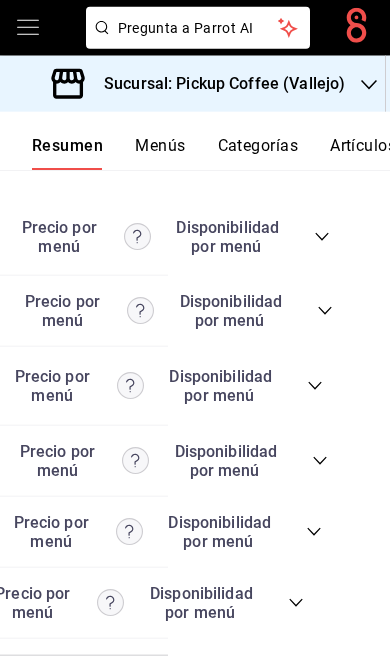 scroll, scrollTop: 82, scrollLeft: 0, axis: vertical 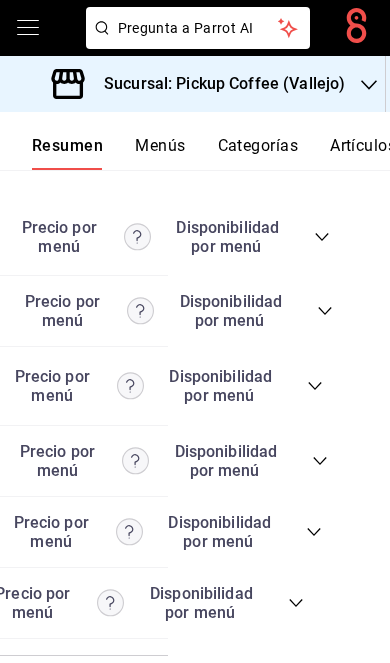 click 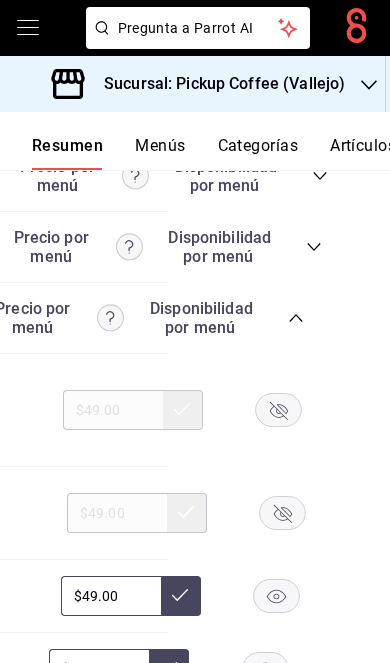 scroll, scrollTop: 5896, scrollLeft: 0, axis: vertical 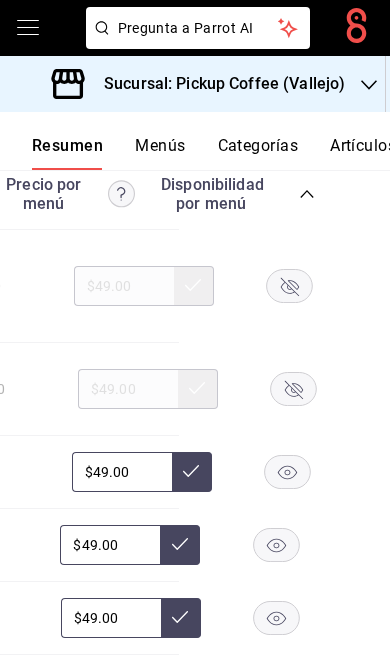 click 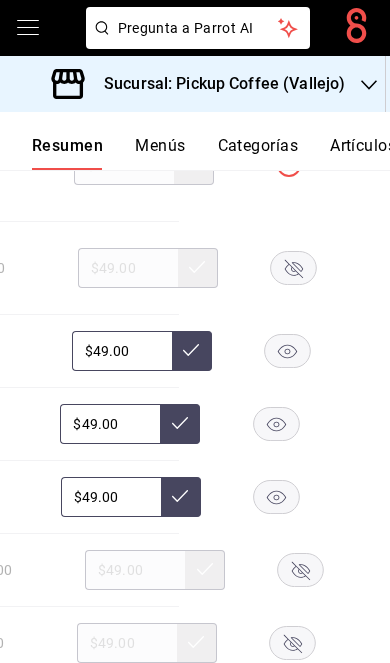 scroll, scrollTop: 6080, scrollLeft: 0, axis: vertical 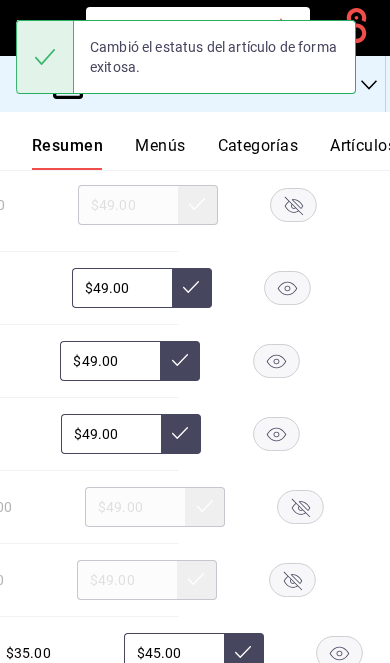 click 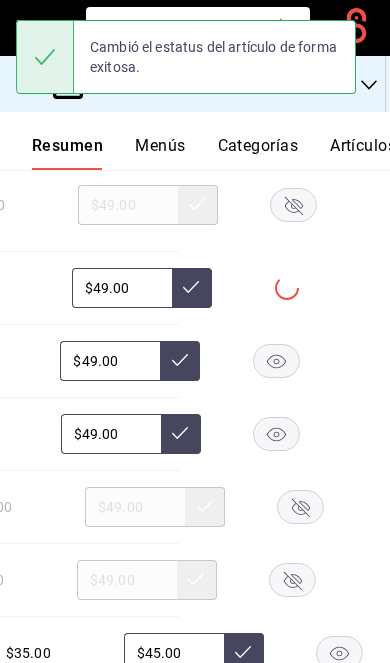 click 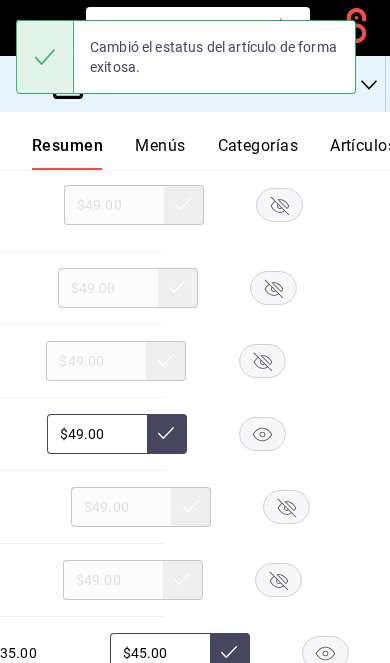 scroll, scrollTop: 0, scrollLeft: 224, axis: horizontal 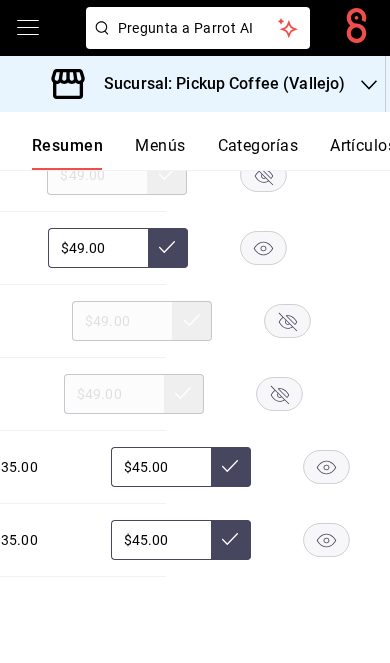 click 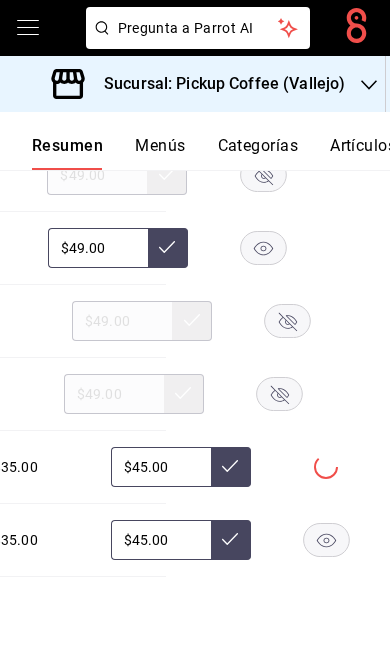 click 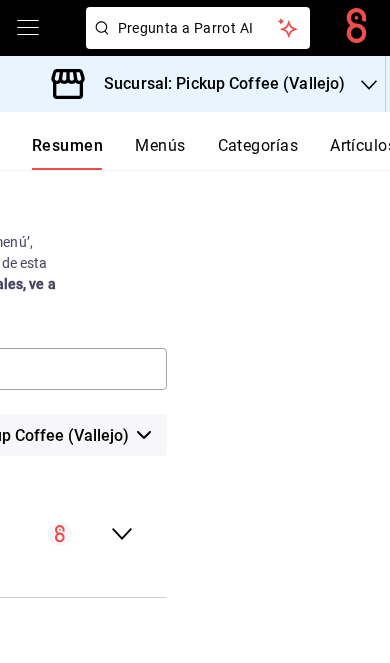 scroll, scrollTop: 0, scrollLeft: 0, axis: both 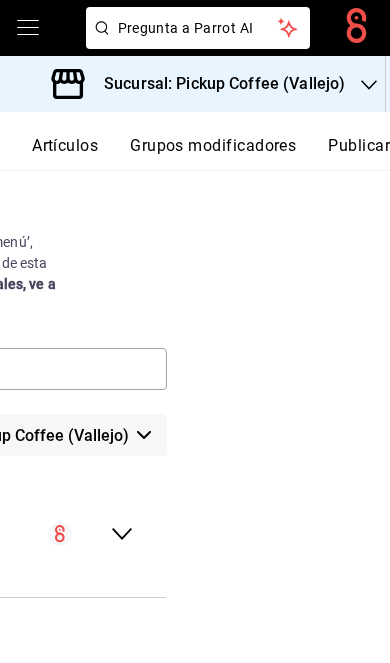 click on "Publicar" at bounding box center [359, 153] 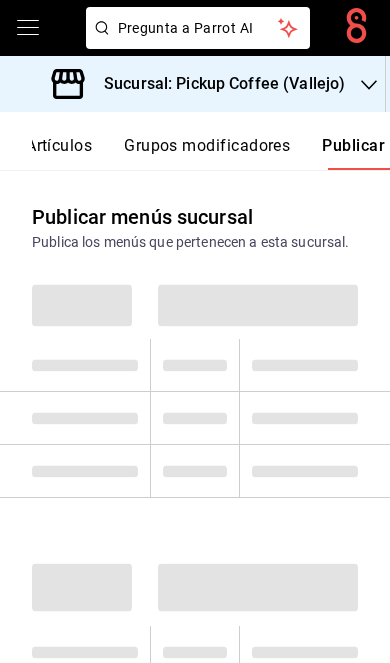 scroll, scrollTop: 0, scrollLeft: 302, axis: horizontal 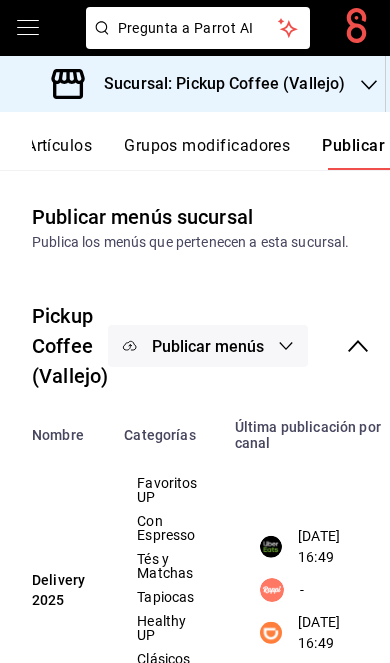 click on "Publicar menús" at bounding box center [208, 346] 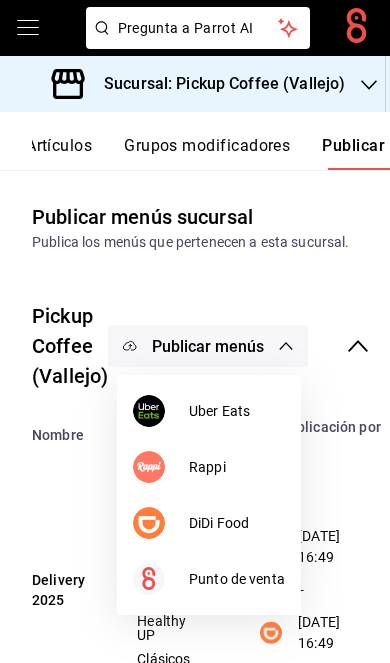 click on "DiDi Food" at bounding box center [237, 523] 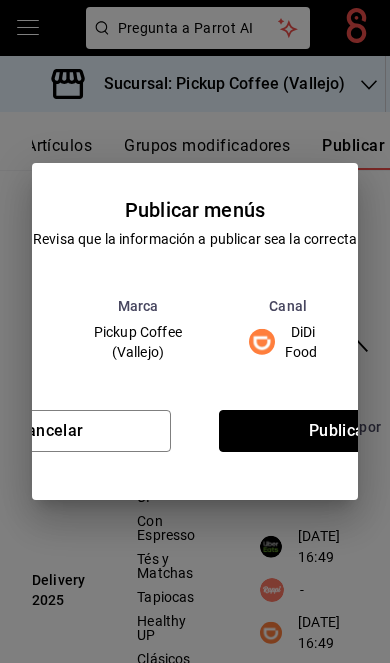 click on "Publicar" at bounding box center (340, 431) 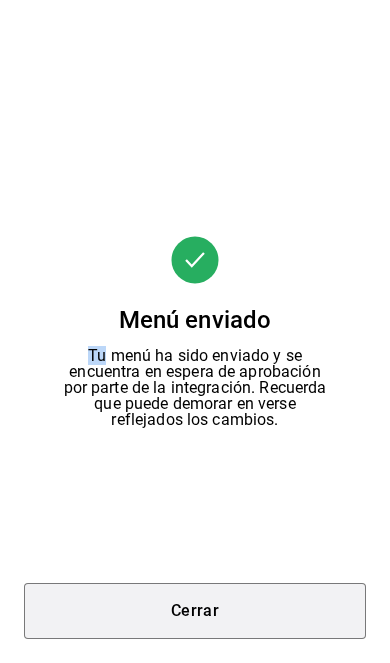 click on "Cerrar" at bounding box center [195, 611] 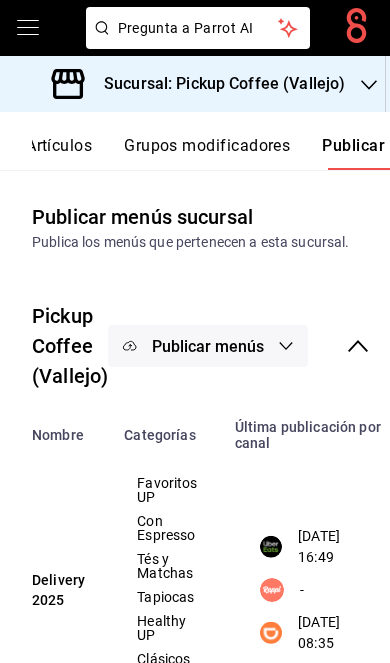 click on "[DATE] 08:35" at bounding box center (317, 633) 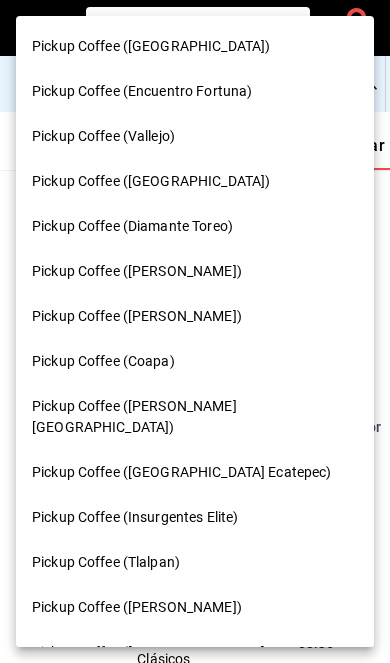 click on "Pickup Coffee ([GEOGRAPHIC_DATA])" at bounding box center [195, 46] 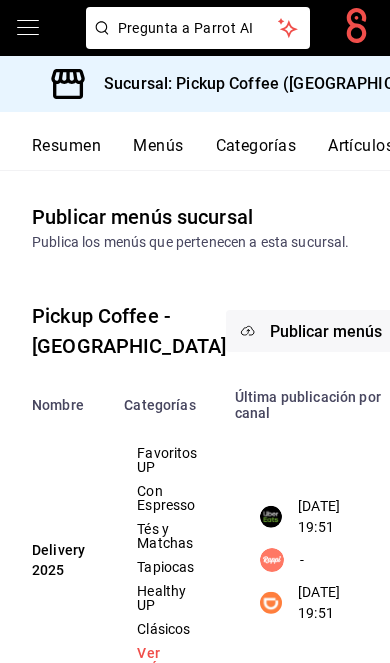 scroll, scrollTop: 0, scrollLeft: 0, axis: both 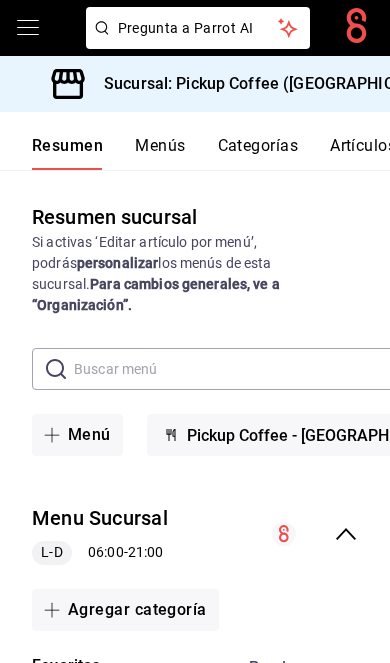 click on "Menu Sucursal L-D 06:00  -  21:00" at bounding box center (195, 534) 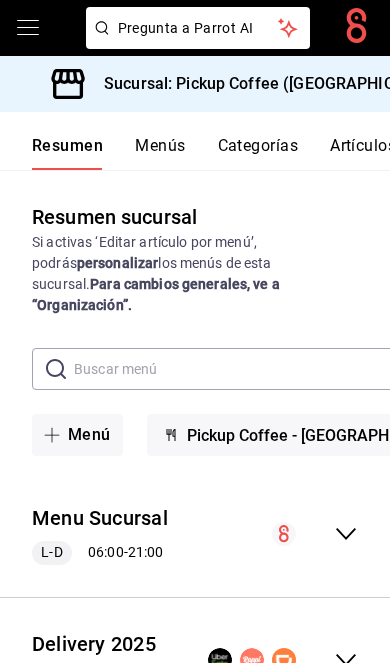 click on "Delivery 2025 L-D 08:00  -  20:30" at bounding box center [195, 660] 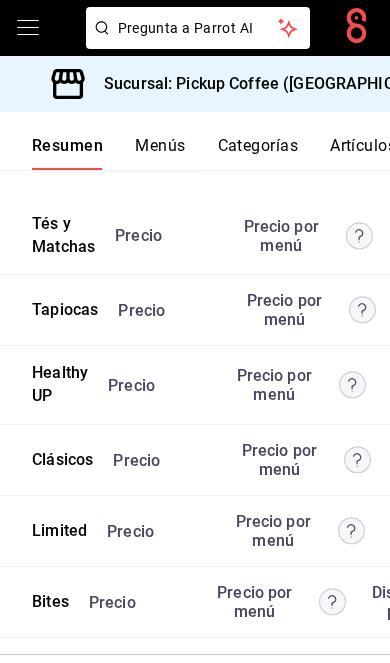 scroll, scrollTop: 5455, scrollLeft: 0, axis: vertical 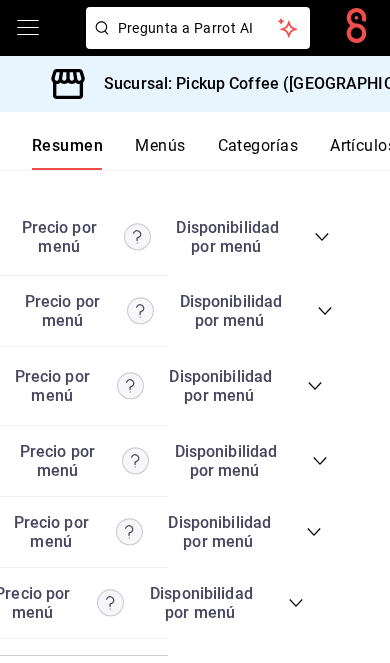 click 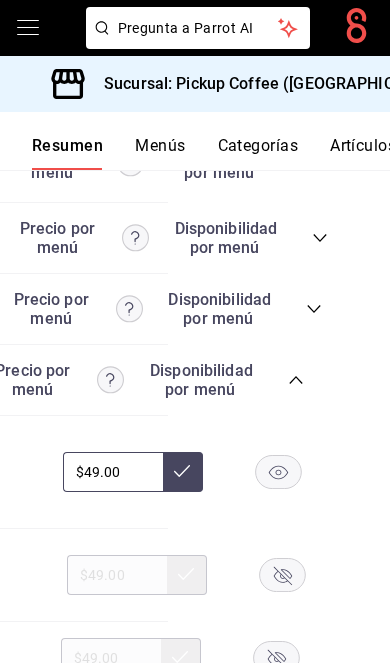 scroll, scrollTop: 5809, scrollLeft: 0, axis: vertical 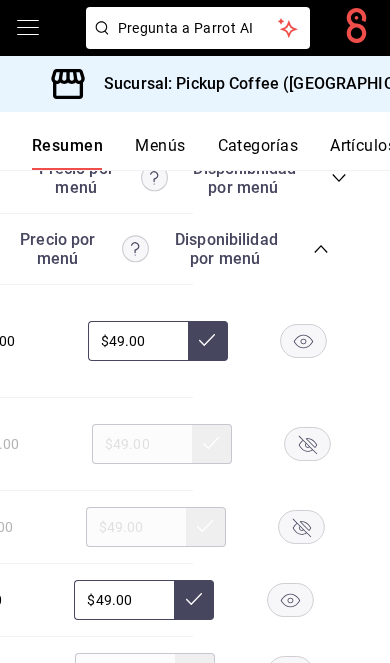 click 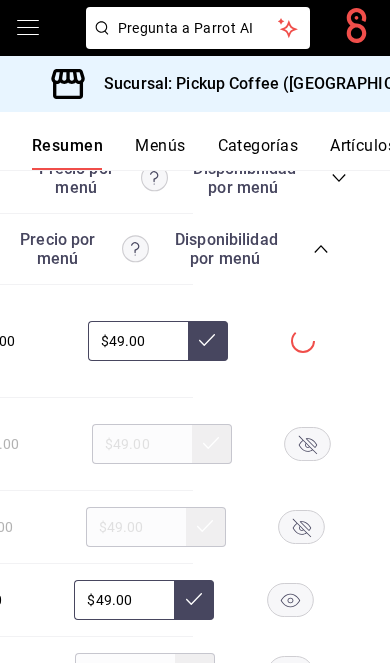click 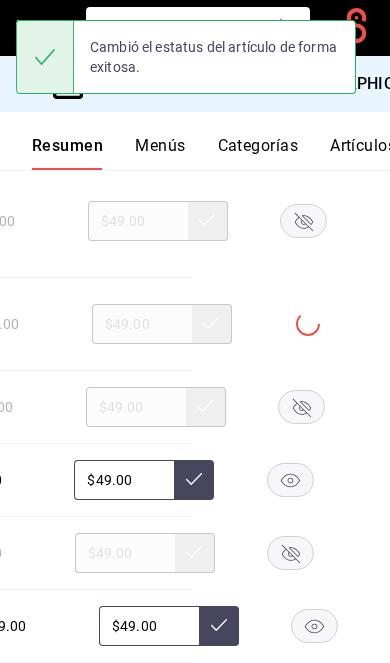 scroll, scrollTop: 6016, scrollLeft: 0, axis: vertical 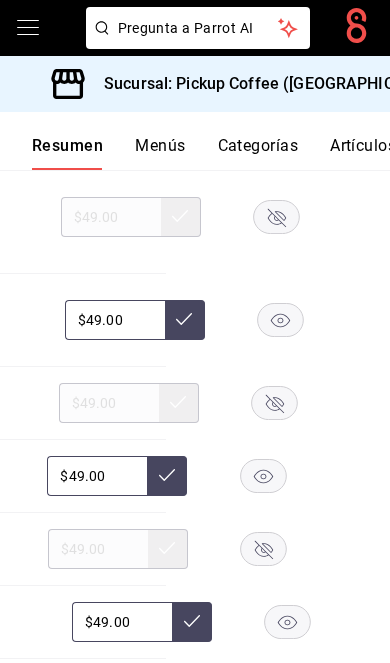 click 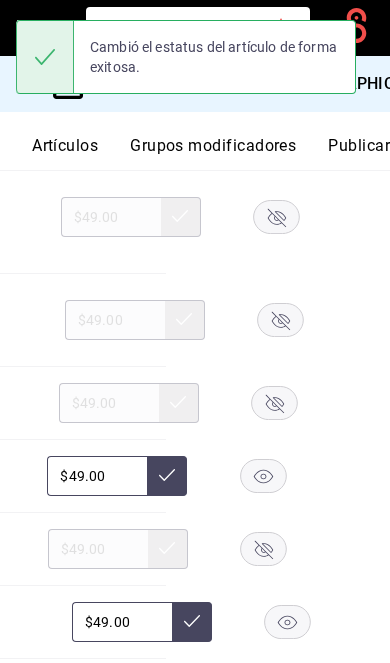 scroll, scrollTop: 0, scrollLeft: 302, axis: horizontal 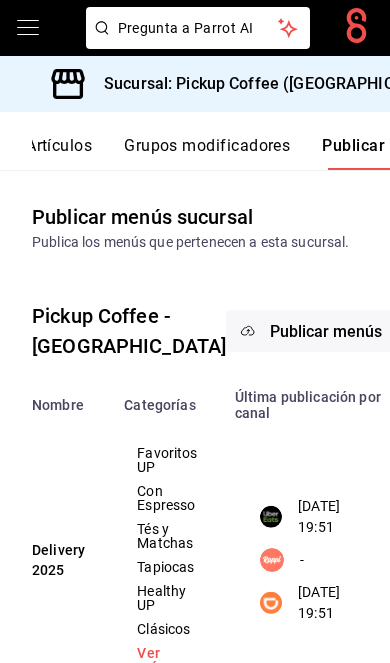 click on "Publicar menús" at bounding box center (326, 331) 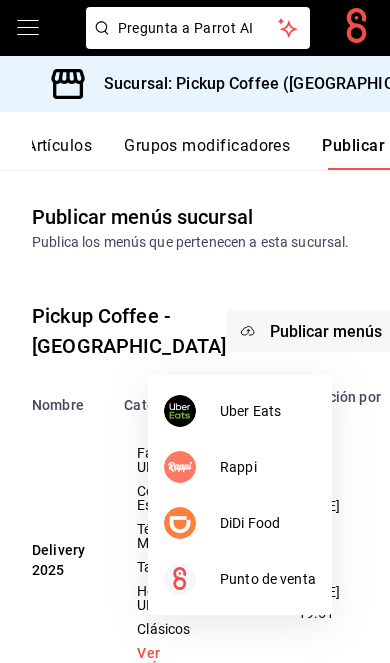 click on "DiDi Food" at bounding box center [240, 523] 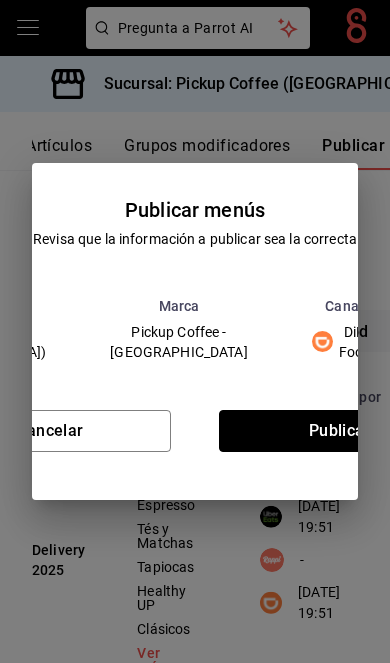 click on "Publicar" at bounding box center [340, 431] 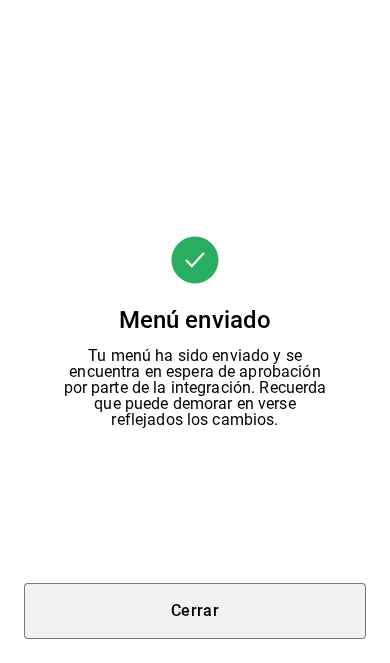 click on "Cerrar" at bounding box center [195, 611] 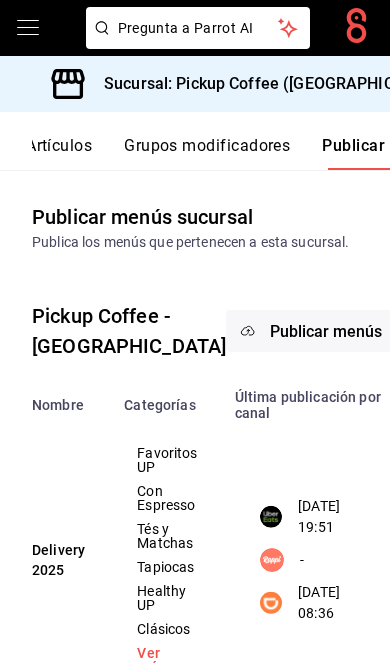 click on "Publicar menús" at bounding box center [326, 331] 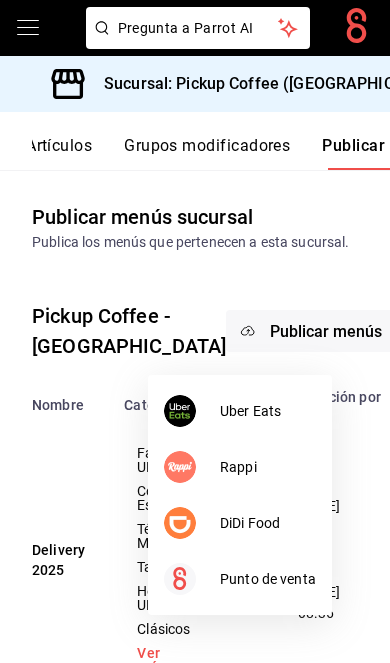 click on "Uber Eats" at bounding box center (268, 411) 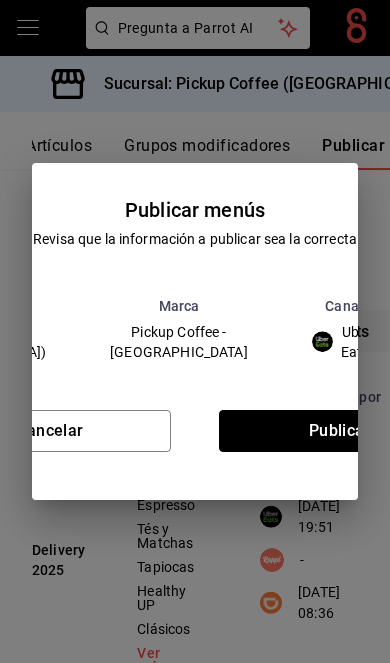 click on "Publicar" at bounding box center (340, 431) 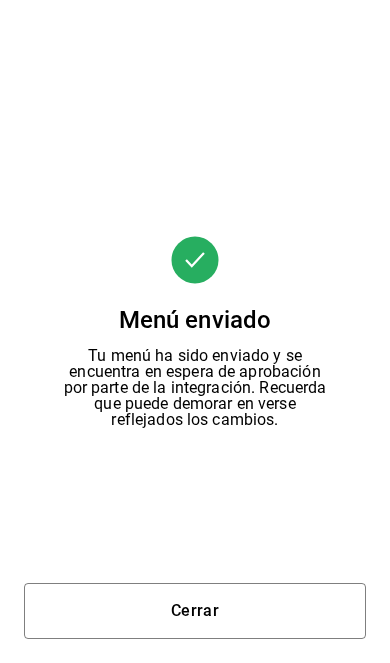 click on "Cerrar" at bounding box center [195, 611] 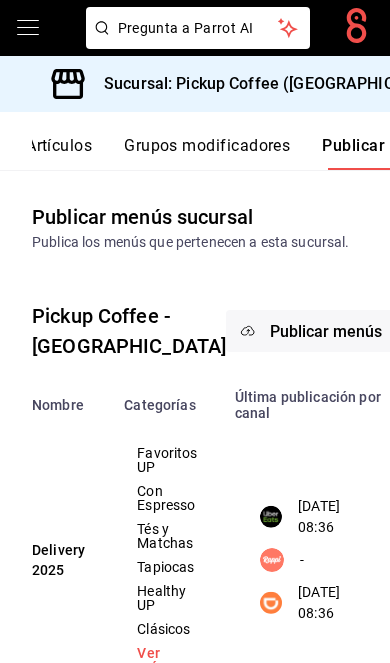 click on "Sucursal: Pickup Coffee ([GEOGRAPHIC_DATA])" at bounding box center [270, 84] 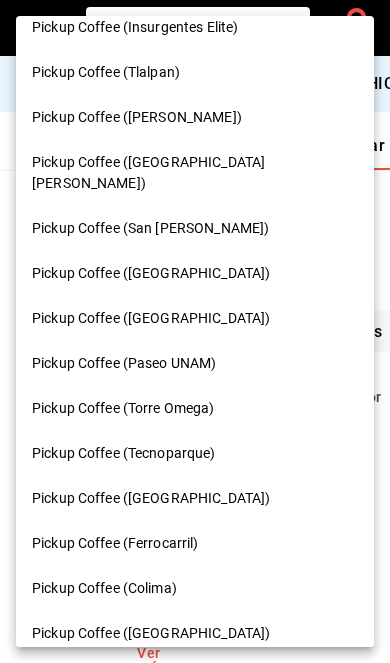 scroll, scrollTop: 503, scrollLeft: 0, axis: vertical 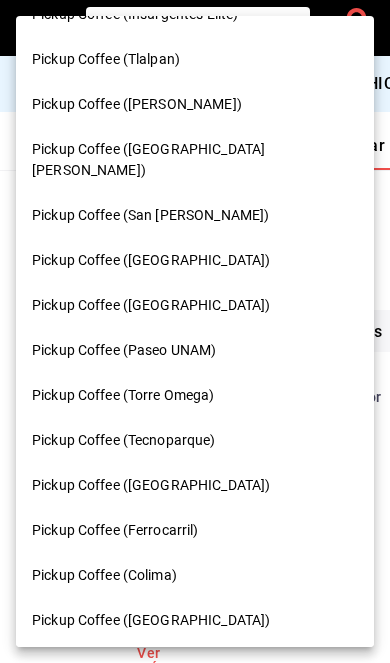 click on "Pickup Coffee ([GEOGRAPHIC_DATA])" at bounding box center [195, 305] 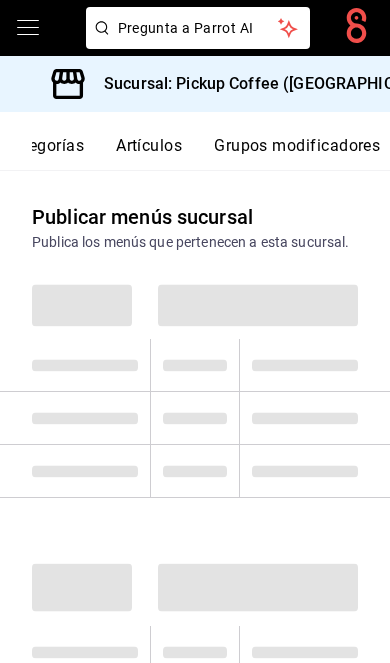 scroll, scrollTop: 0, scrollLeft: 302, axis: horizontal 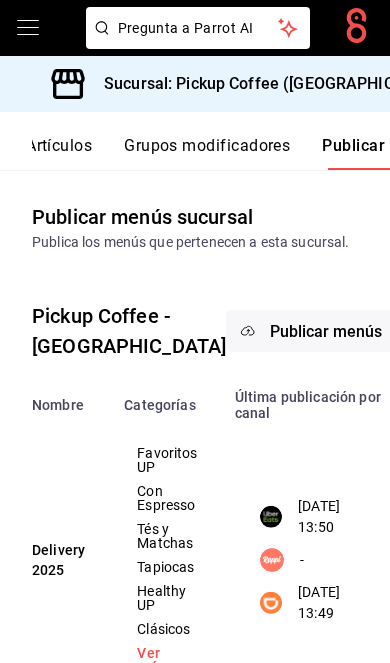 click on "Sucursal: Pickup Coffee ([GEOGRAPHIC_DATA])" at bounding box center (270, 84) 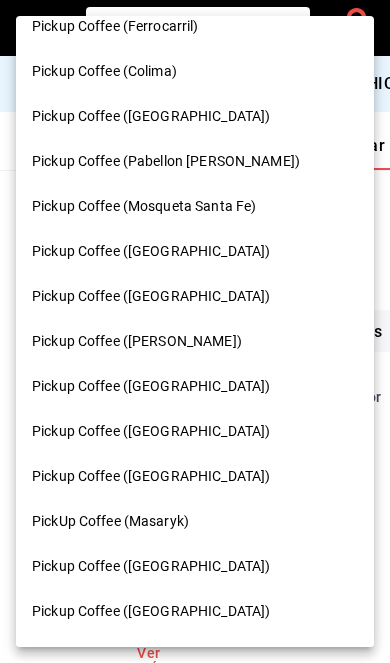 scroll, scrollTop: 1005, scrollLeft: 0, axis: vertical 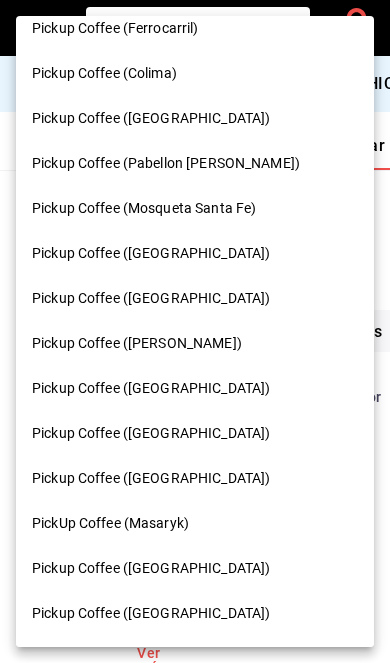 click on "Pickup Coffee ([PERSON_NAME])" at bounding box center (137, 658) 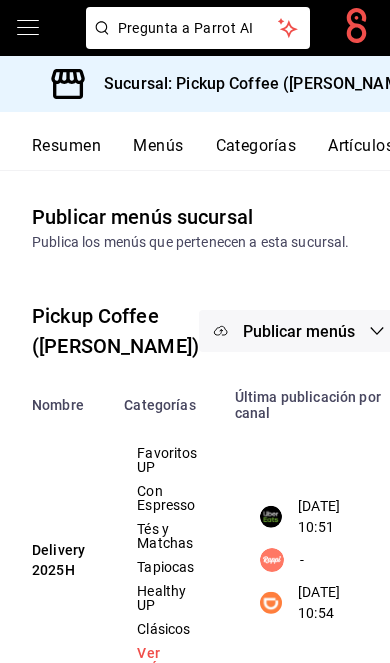 scroll, scrollTop: 0, scrollLeft: 0, axis: both 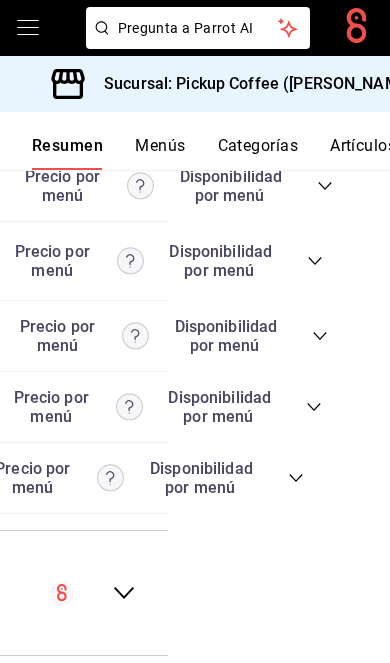 click 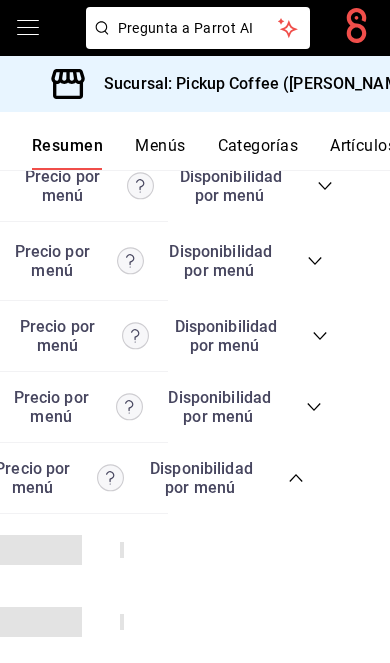 scroll, scrollTop: 5666, scrollLeft: 0, axis: vertical 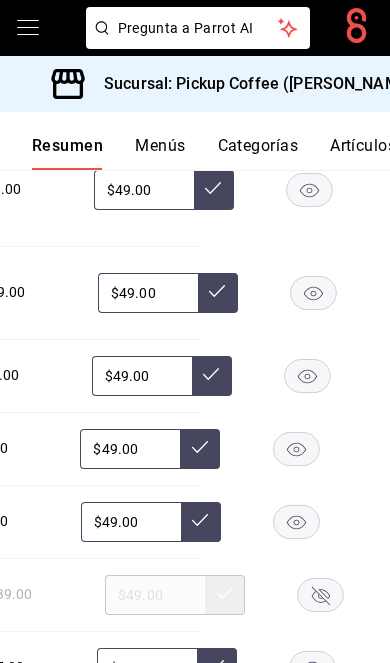 click 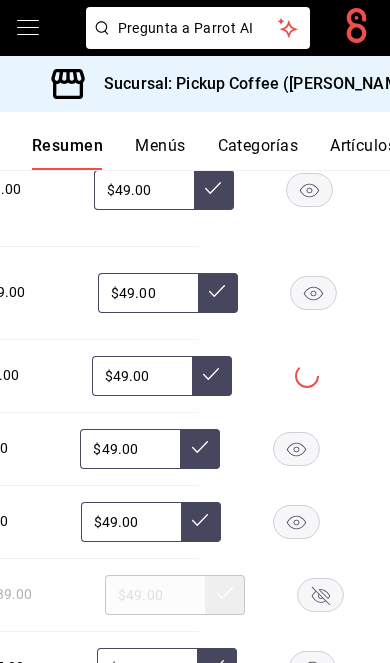 click 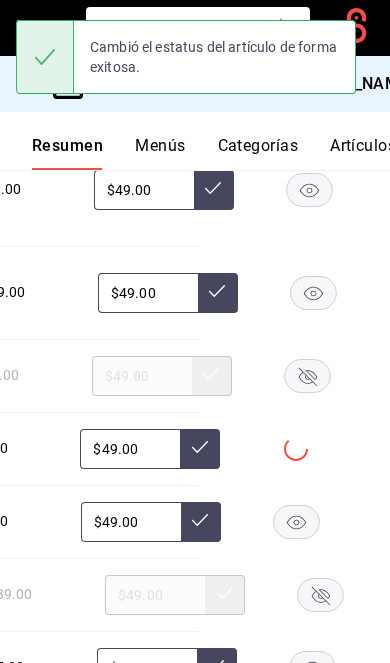 click 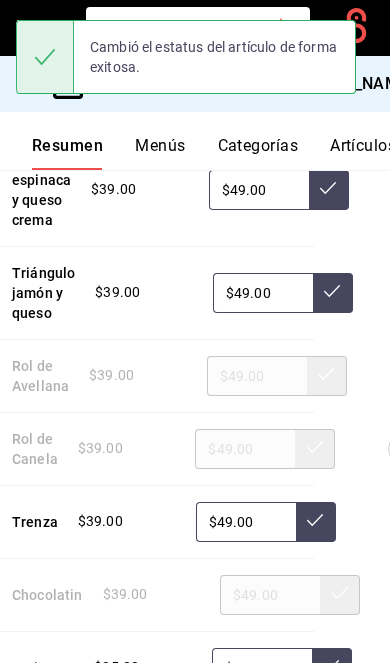 scroll, scrollTop: 0, scrollLeft: 0, axis: both 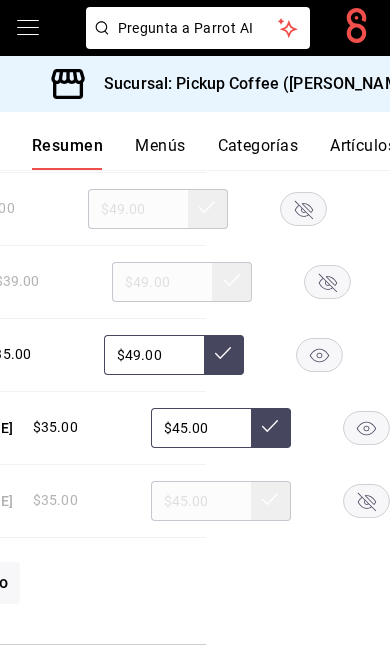click 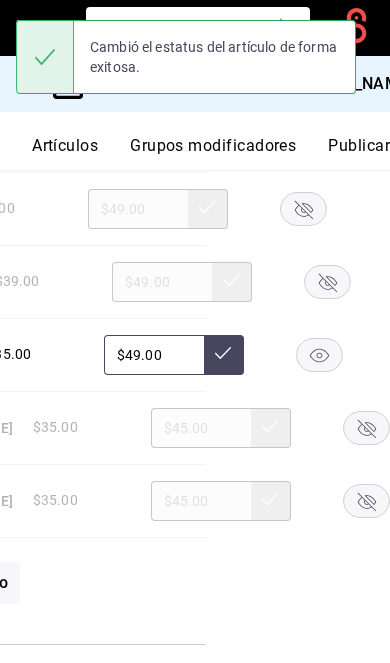scroll, scrollTop: 0, scrollLeft: 302, axis: horizontal 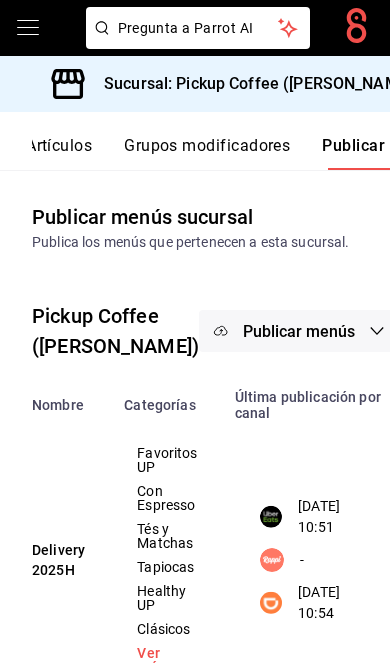 click on "Publicar menús" at bounding box center (299, 331) 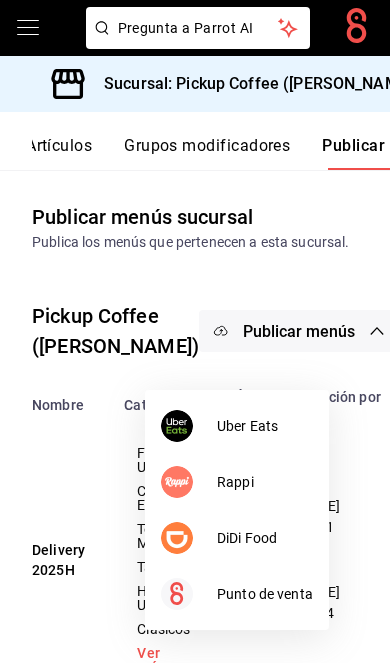 click on "DiDi Food" at bounding box center (265, 538) 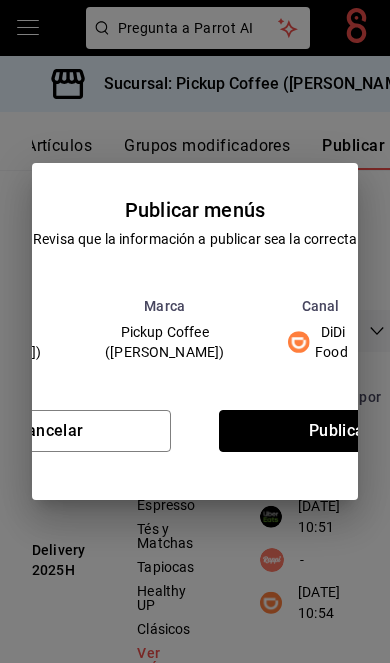 click on "Publicar" at bounding box center [340, 431] 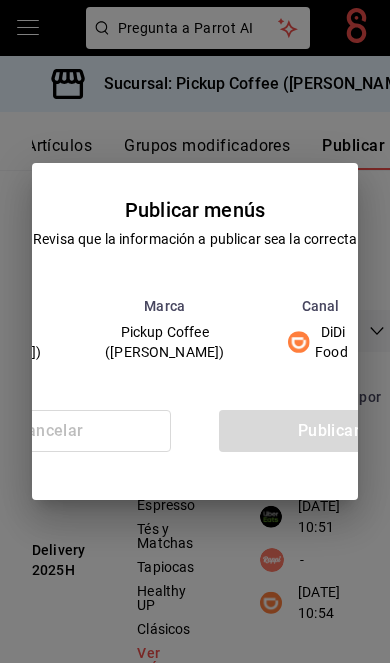 click on "Cancelar Publicar" at bounding box center (195, 439) 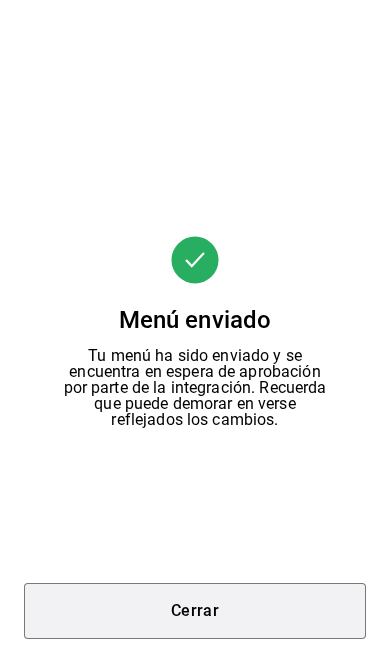 click on "Cerrar" at bounding box center (195, 611) 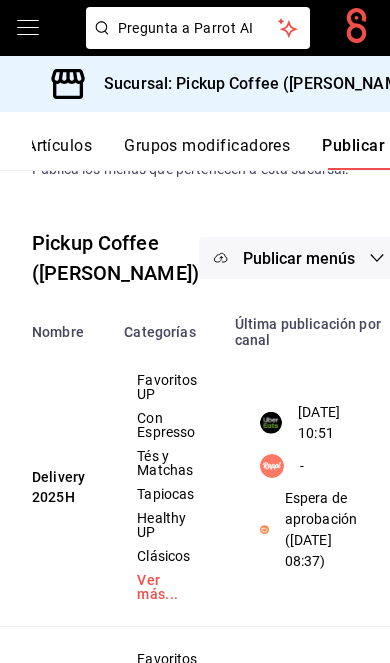 scroll, scrollTop: 74, scrollLeft: 0, axis: vertical 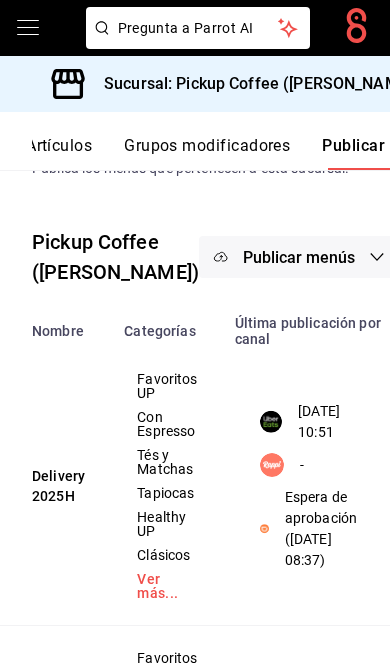 click on "Publicar menús" at bounding box center [299, 257] 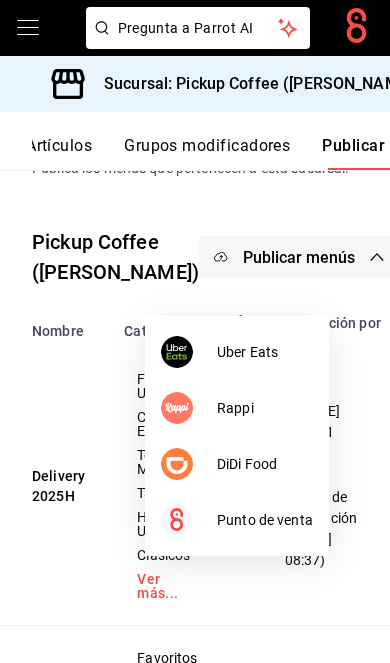 click on "Uber Eats" at bounding box center (265, 352) 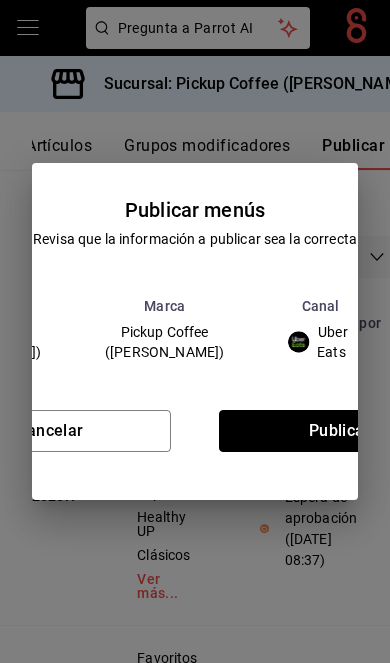 click on "Publicar" at bounding box center (340, 431) 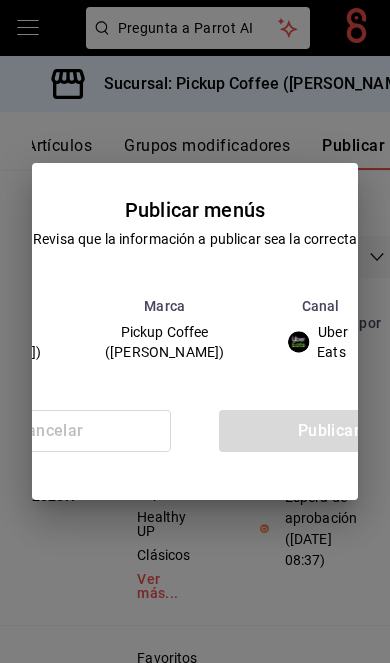 click on "Cancelar Publicar" at bounding box center (195, 439) 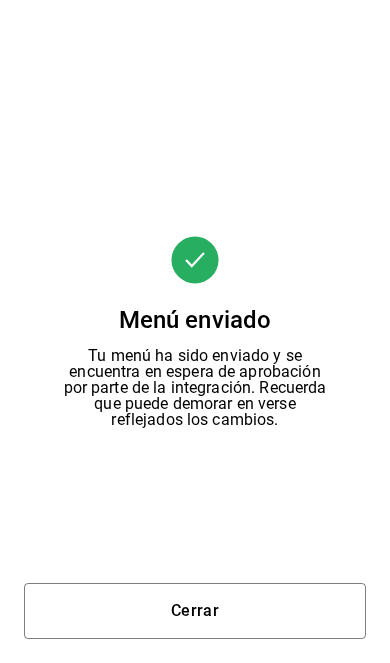 scroll, scrollTop: 0, scrollLeft: 0, axis: both 